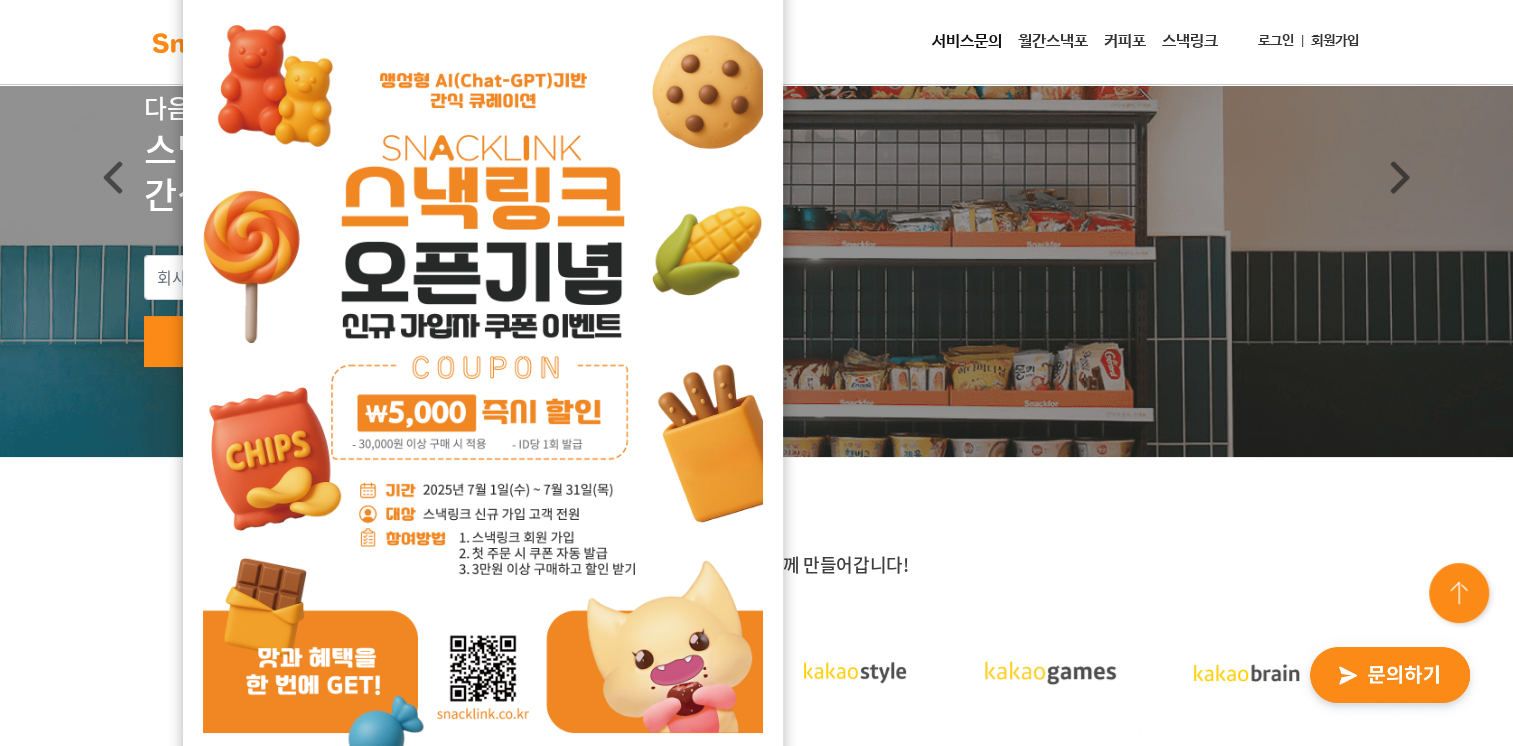scroll, scrollTop: 0, scrollLeft: 0, axis: both 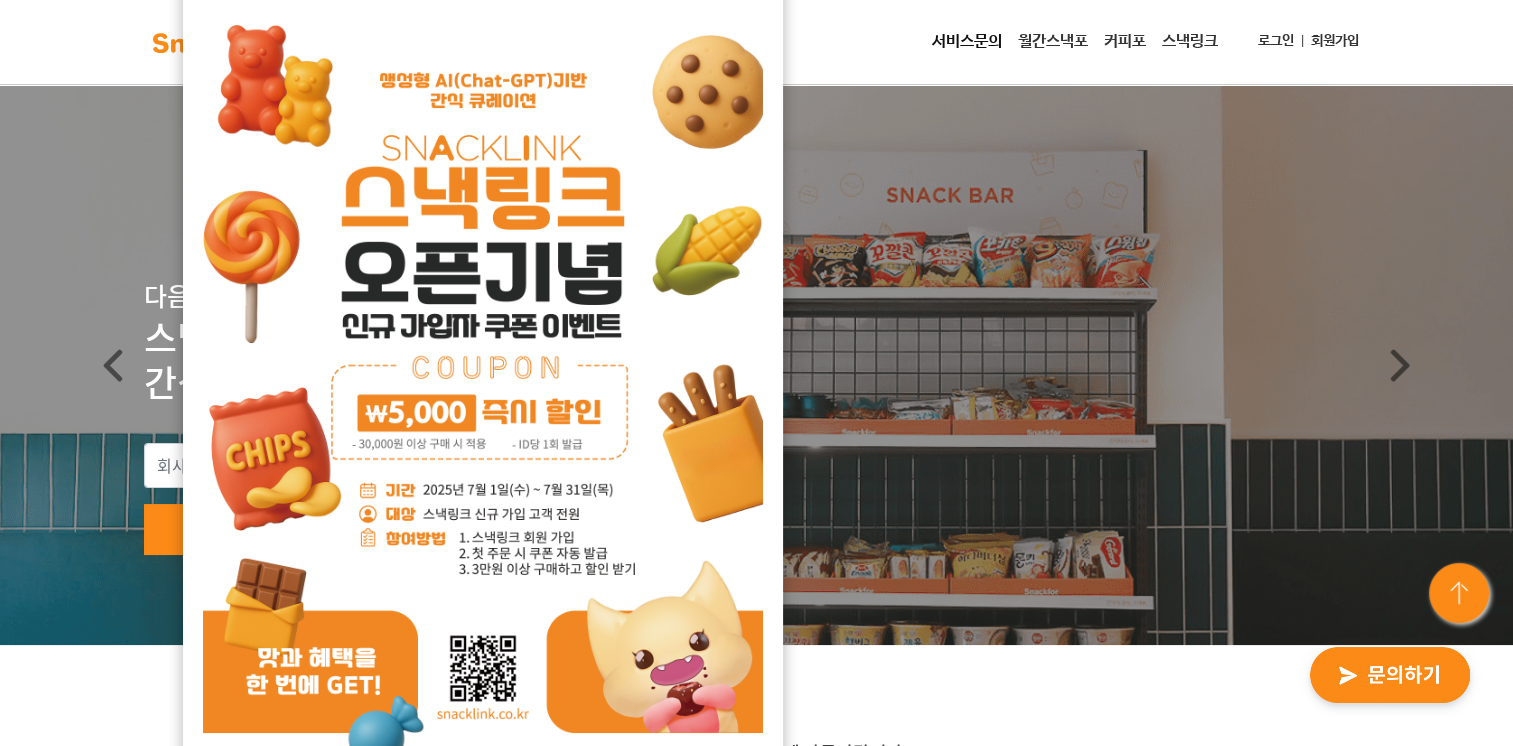 click on "업계의 리더 기업들과 함께 만들어갑니다!" at bounding box center [756, 993] 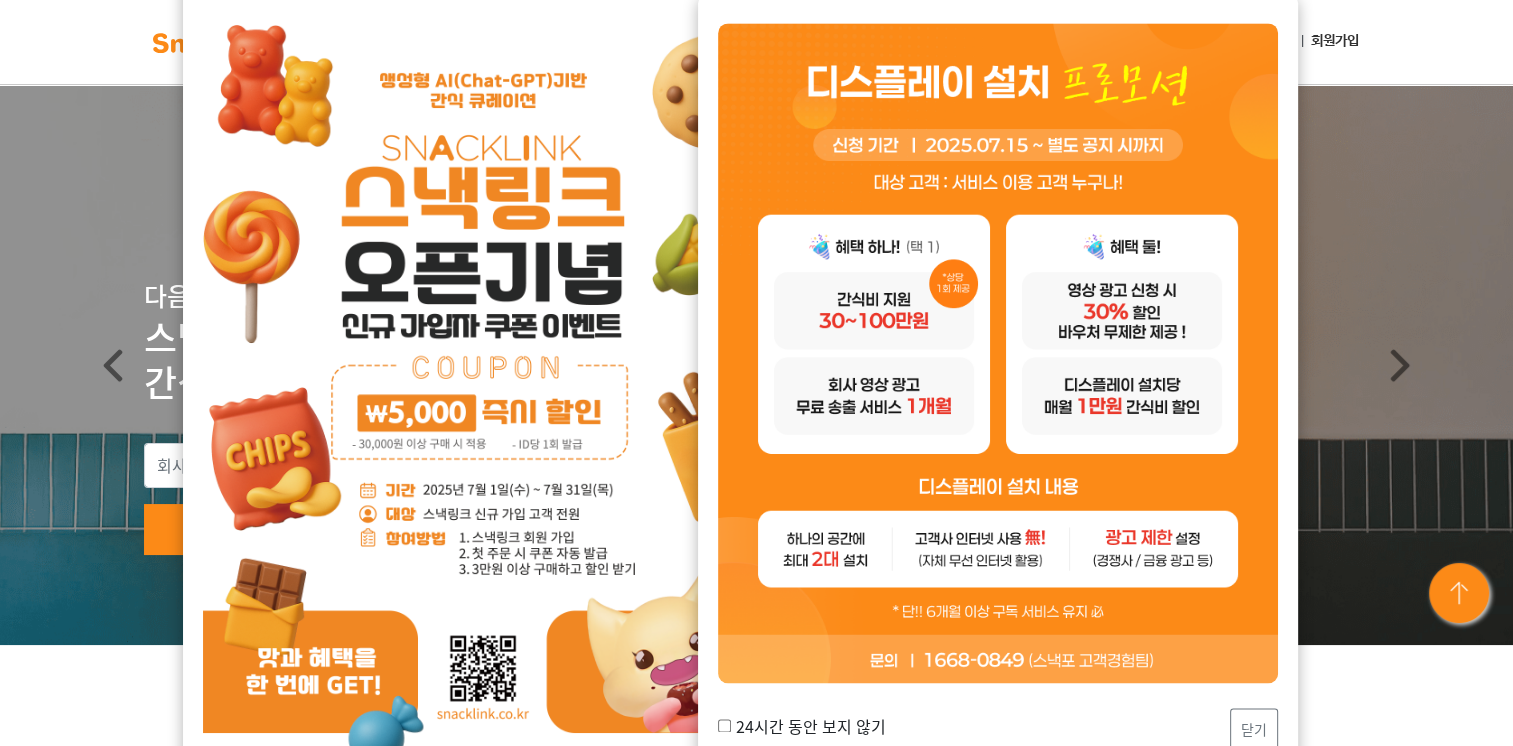 scroll, scrollTop: 0, scrollLeft: 0, axis: both 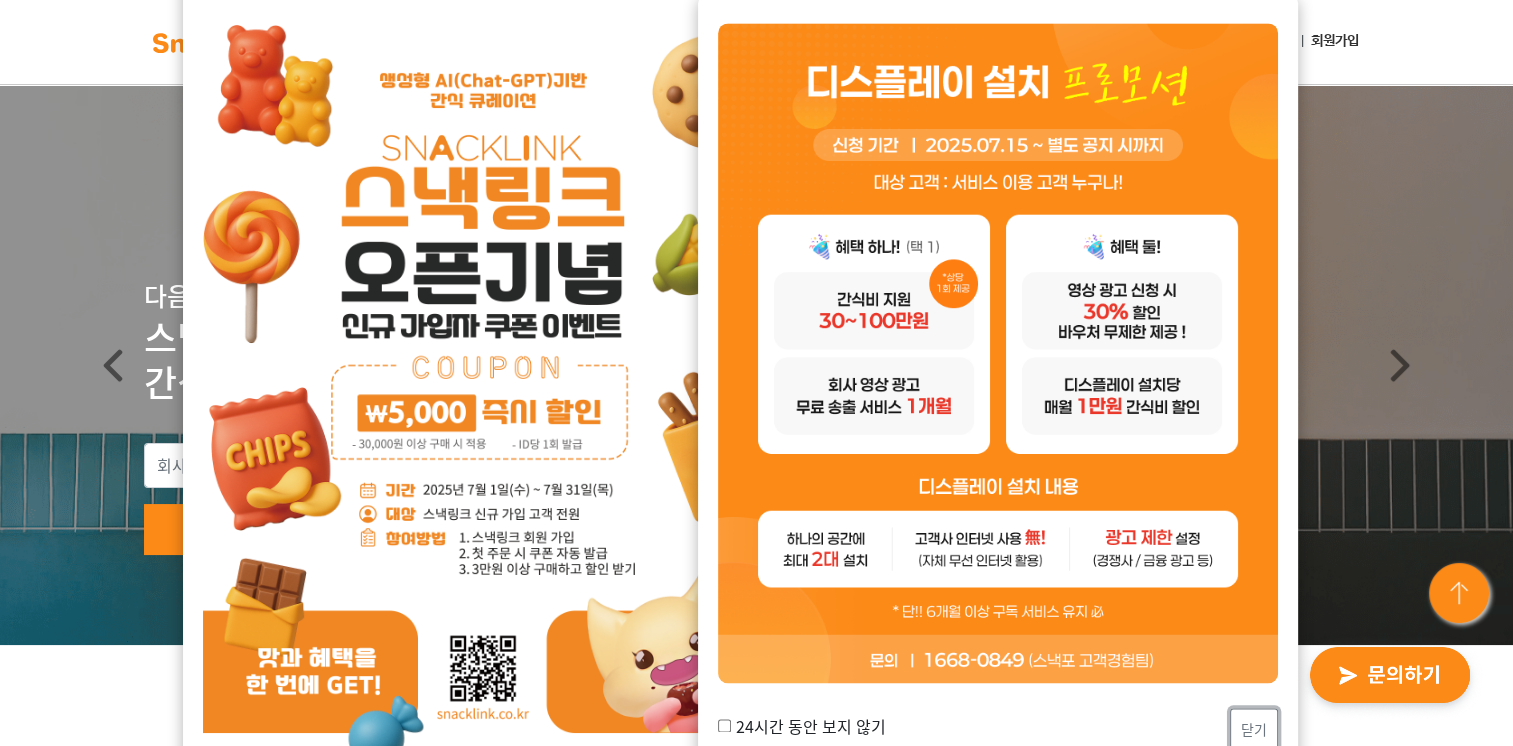 click on "닫기" at bounding box center [1254, 730] 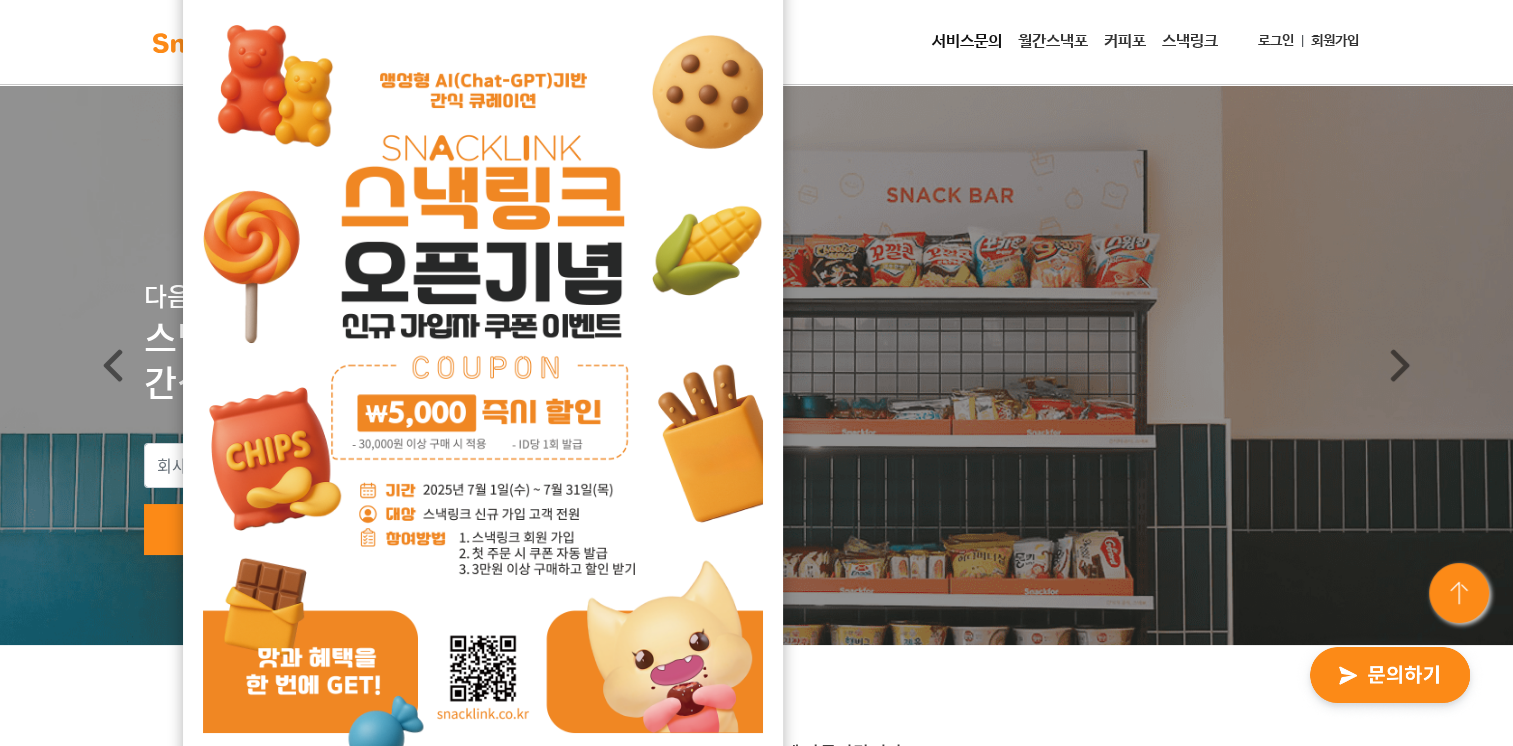 click at bounding box center (483, 393) 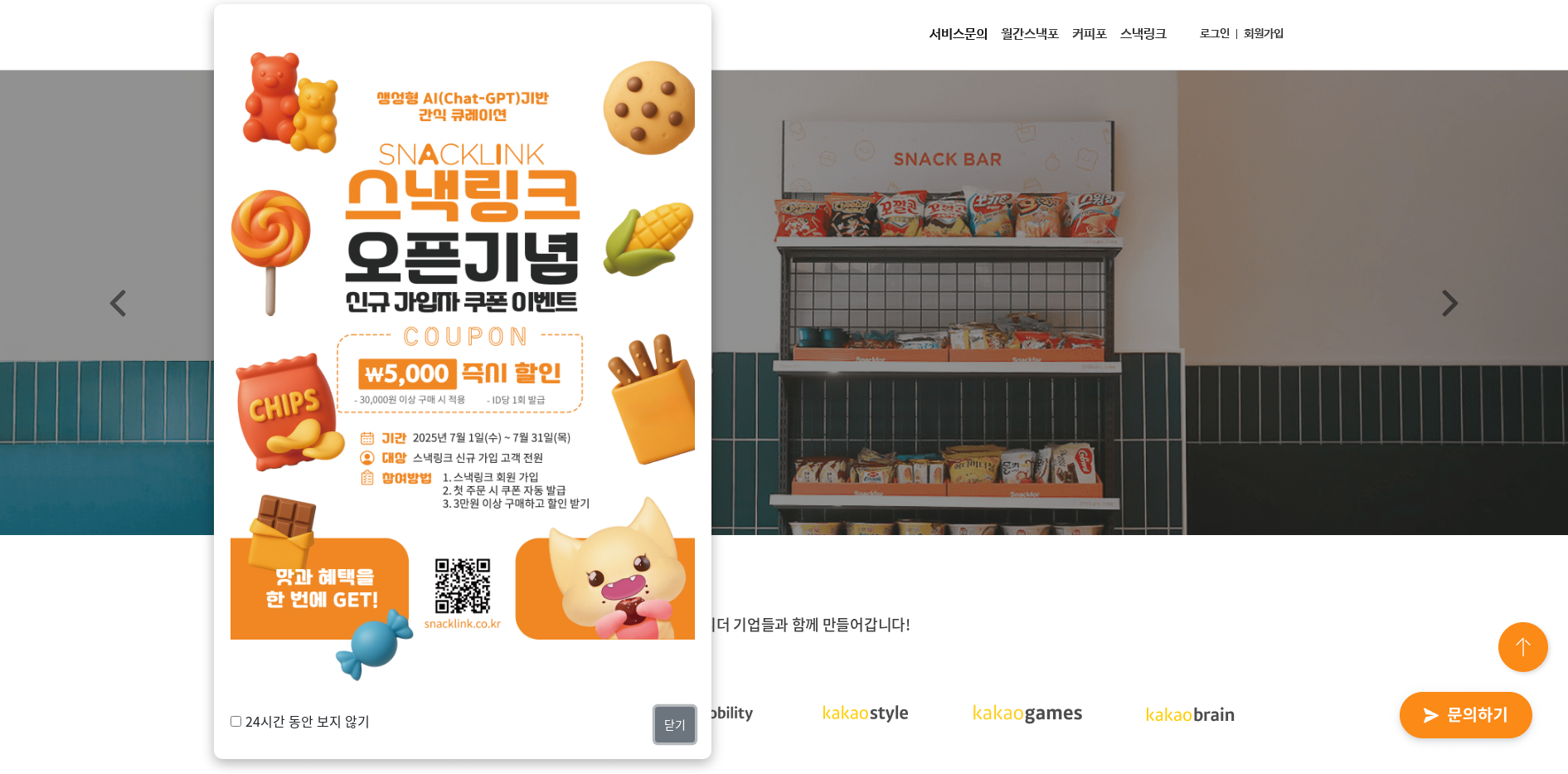 click on "닫기" at bounding box center [675, 724] 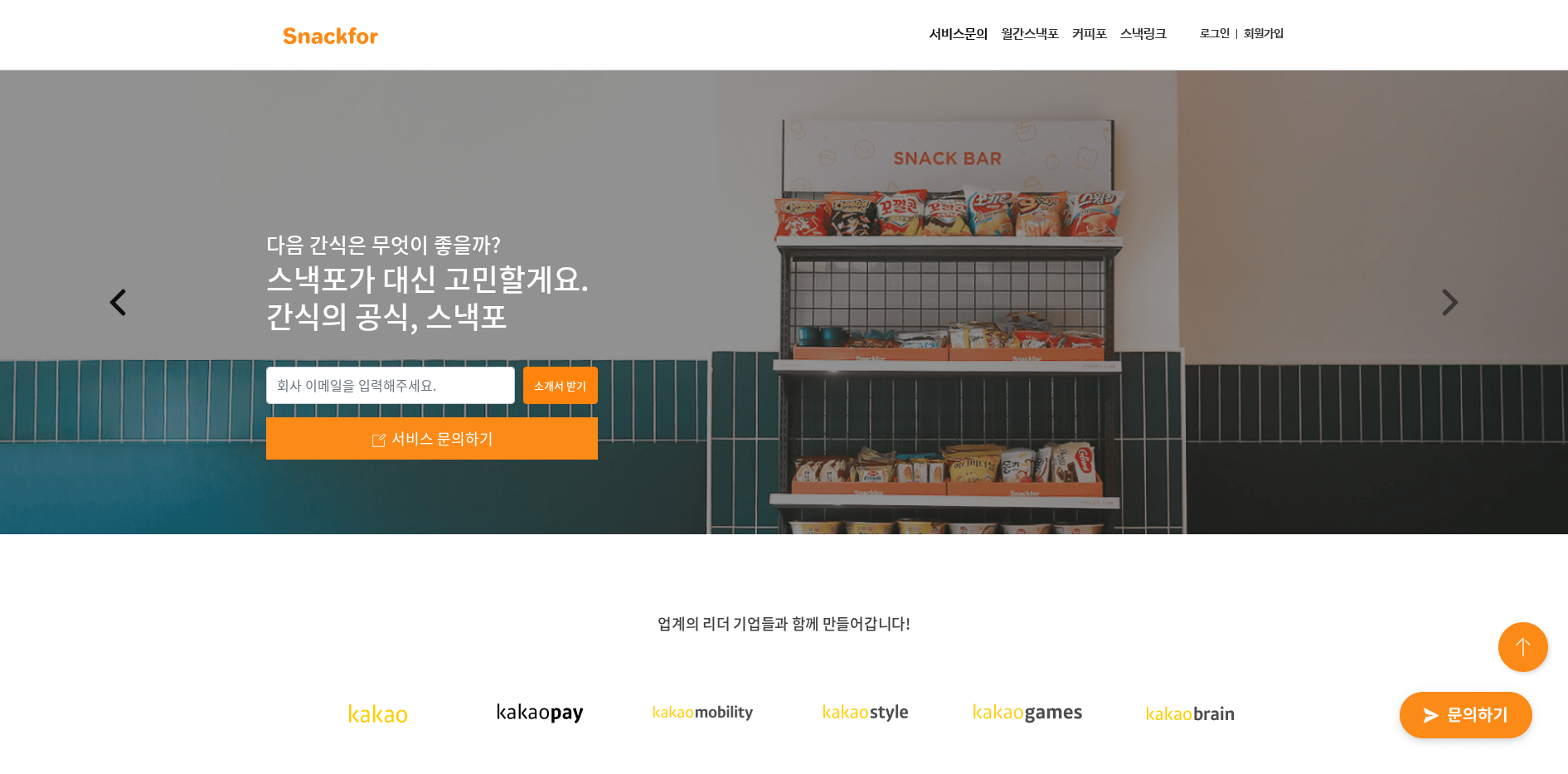 scroll, scrollTop: 0, scrollLeft: 0, axis: both 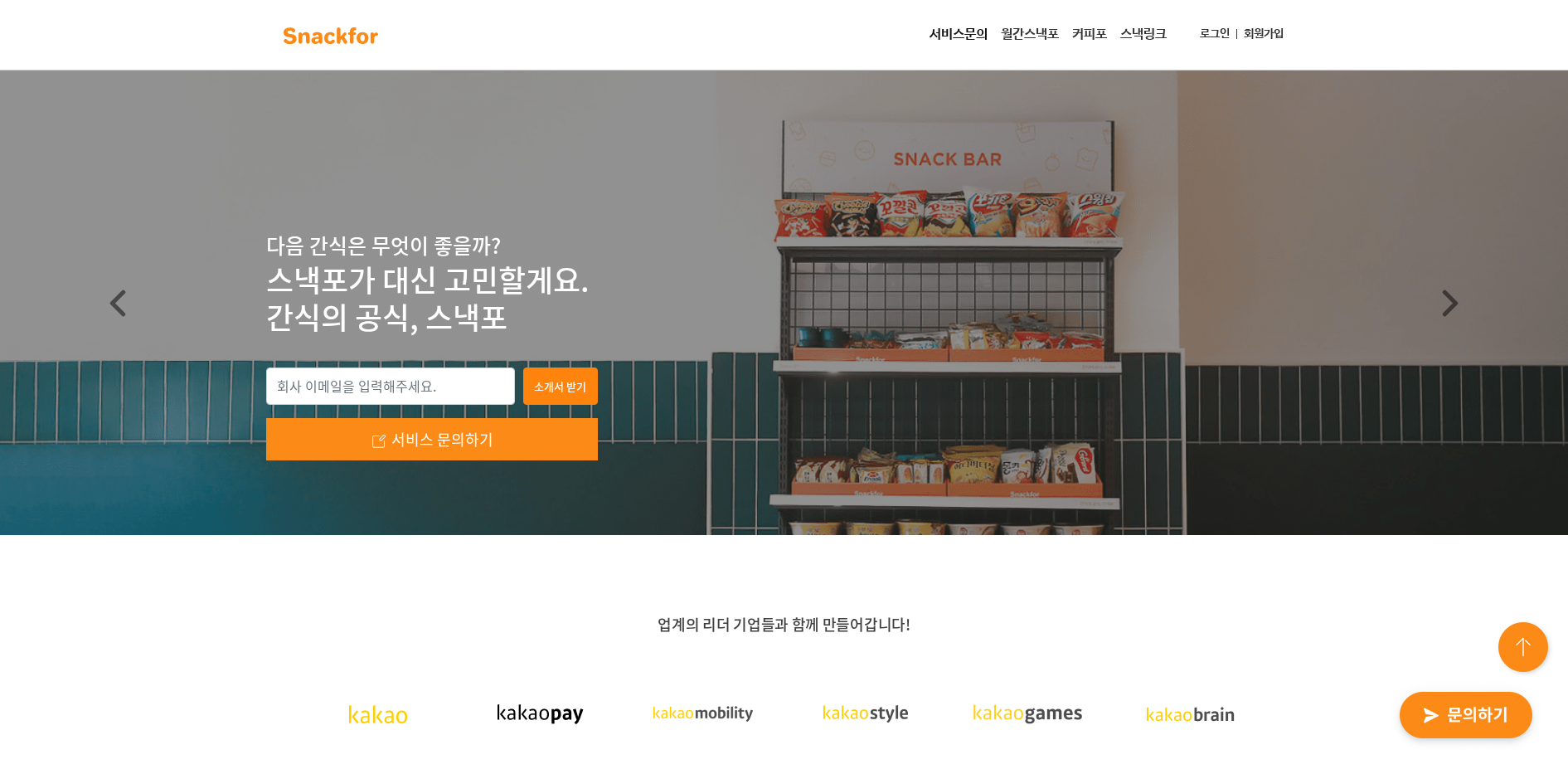 click on "월간스낵포" at bounding box center [1030, 35] 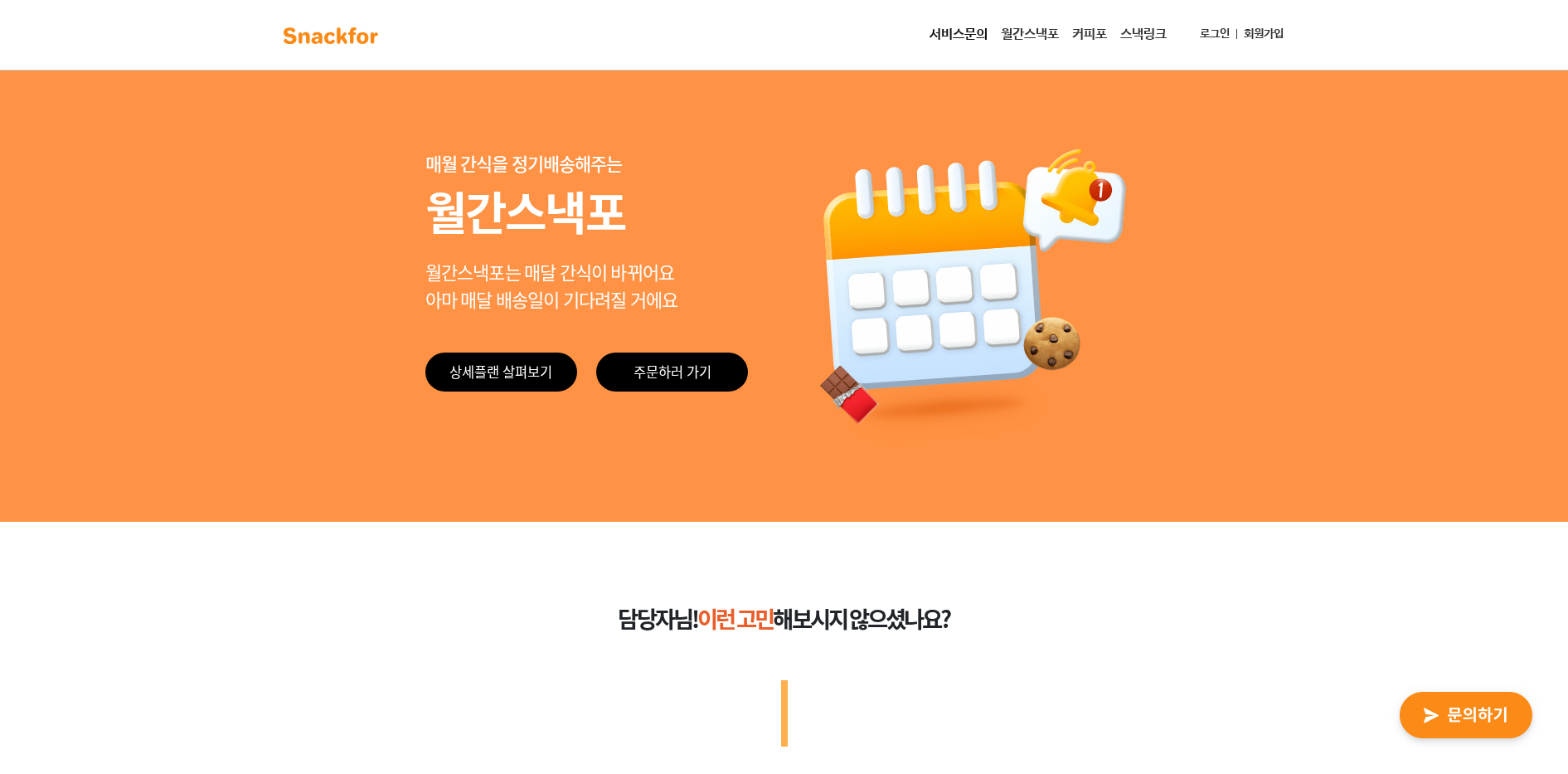 scroll, scrollTop: 0, scrollLeft: 0, axis: both 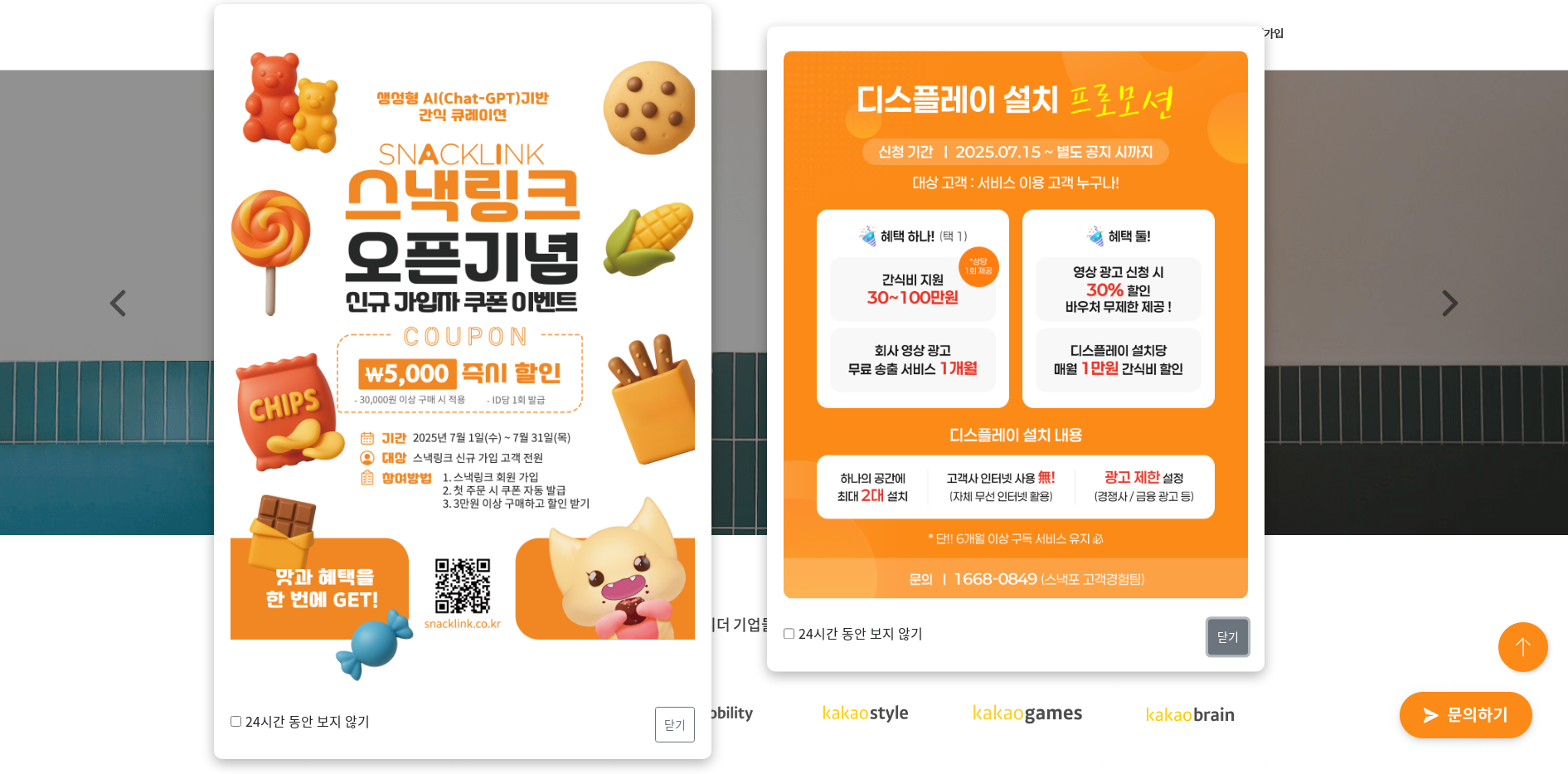 click on "닫기" at bounding box center [1228, 636] 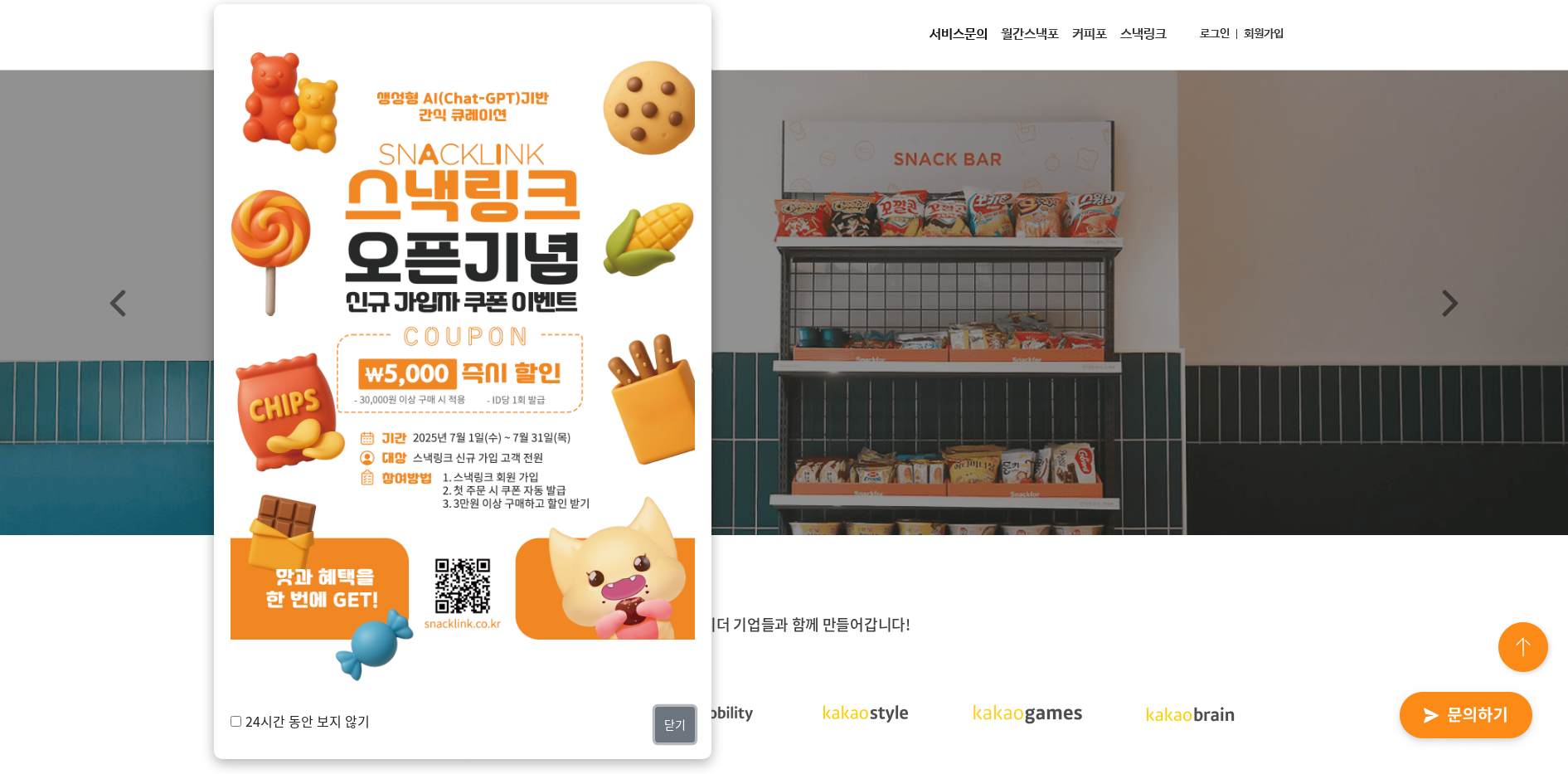click on "닫기" at bounding box center [675, 724] 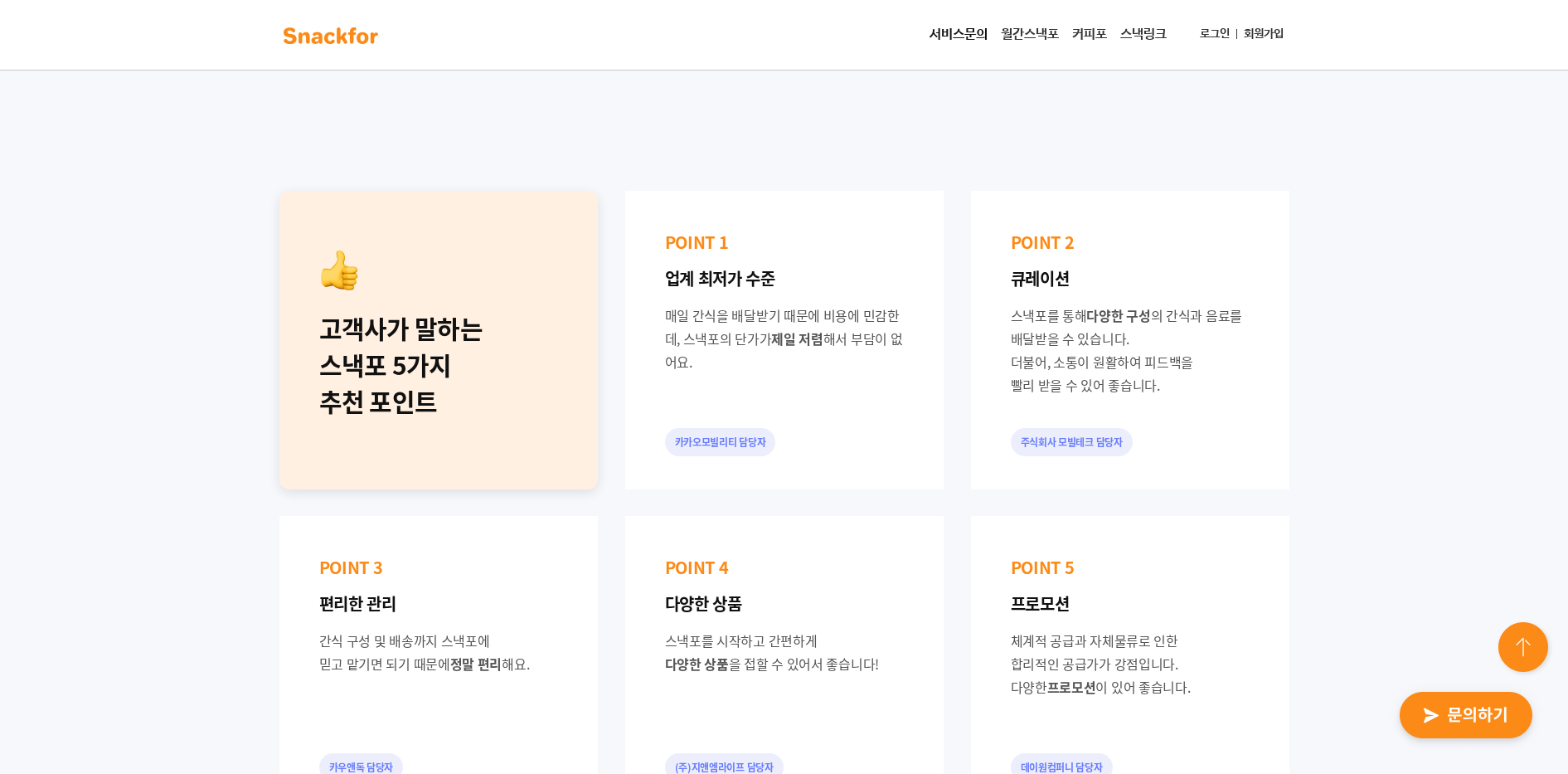 scroll, scrollTop: 4513, scrollLeft: 0, axis: vertical 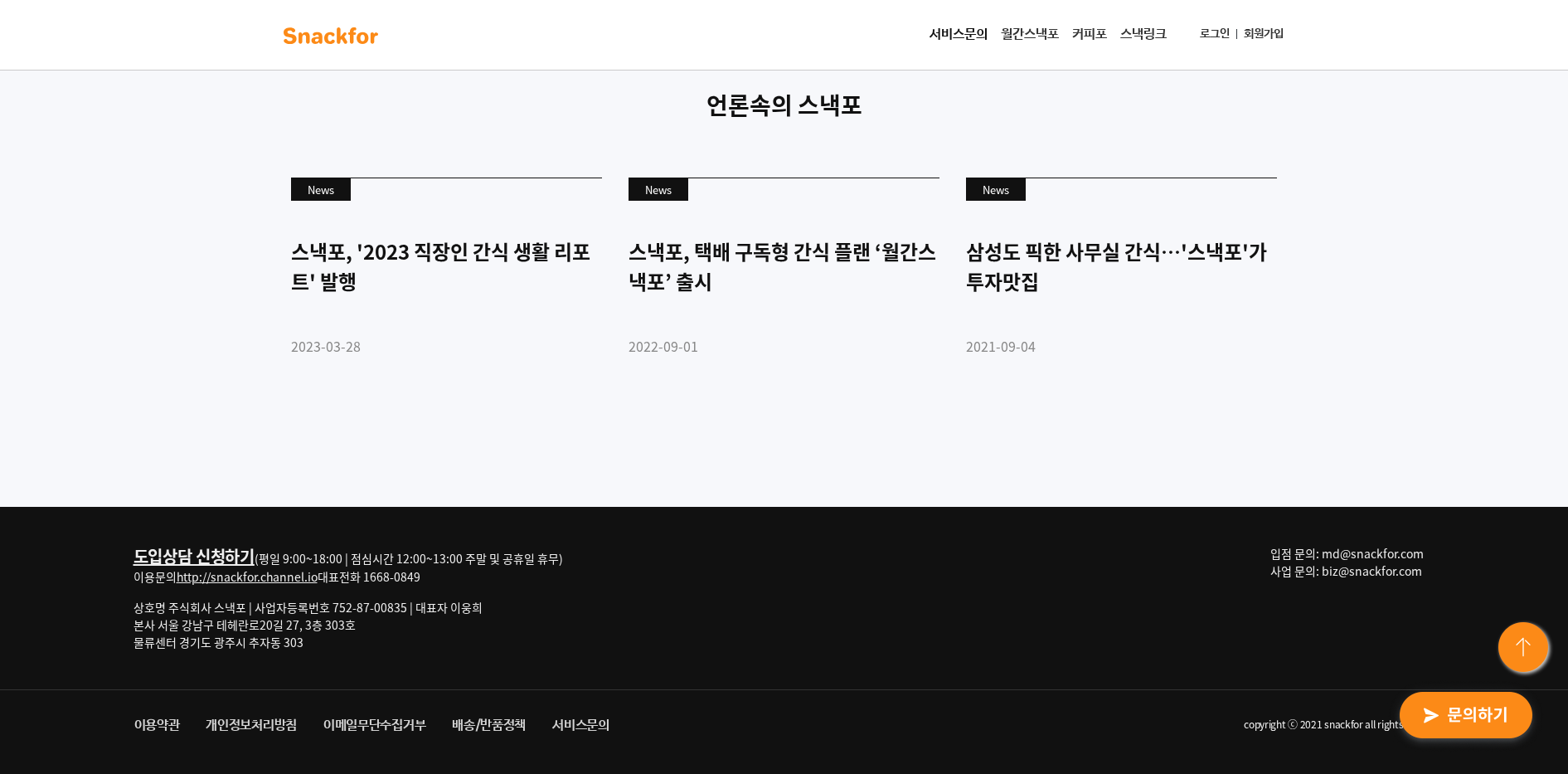 drag, startPoint x: 180, startPoint y: 643, endPoint x: 321, endPoint y: 648, distance: 141.08862 